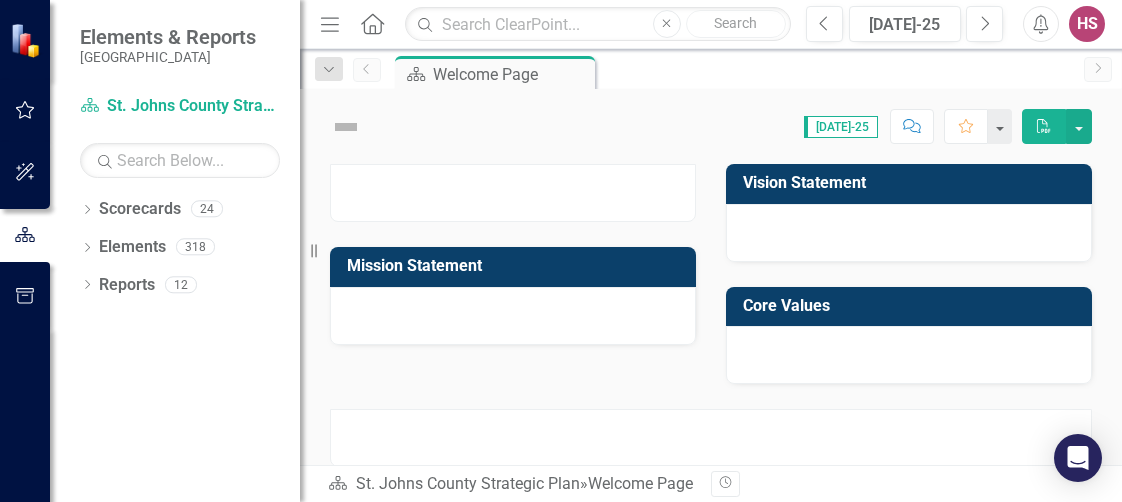 scroll, scrollTop: 0, scrollLeft: 0, axis: both 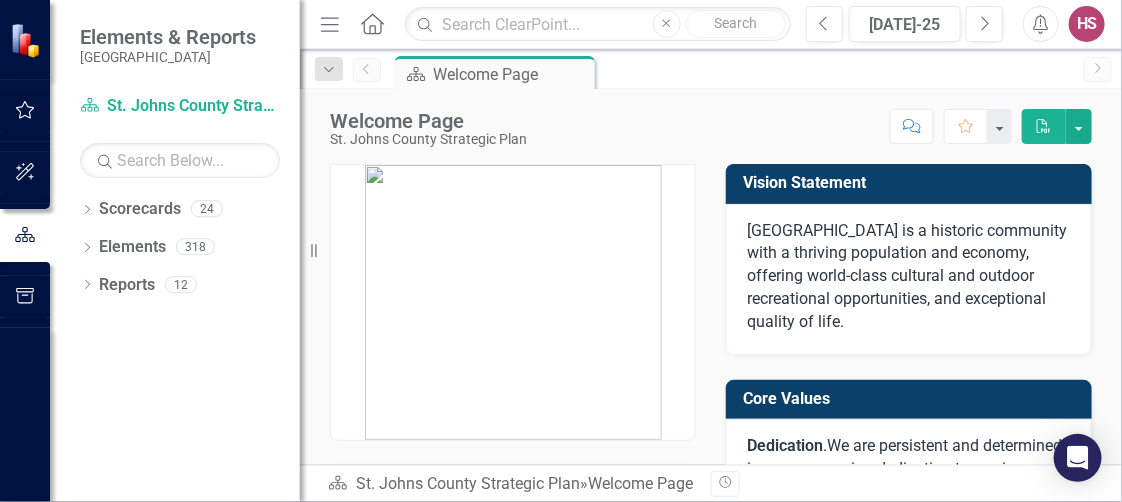 click on "Alerts" 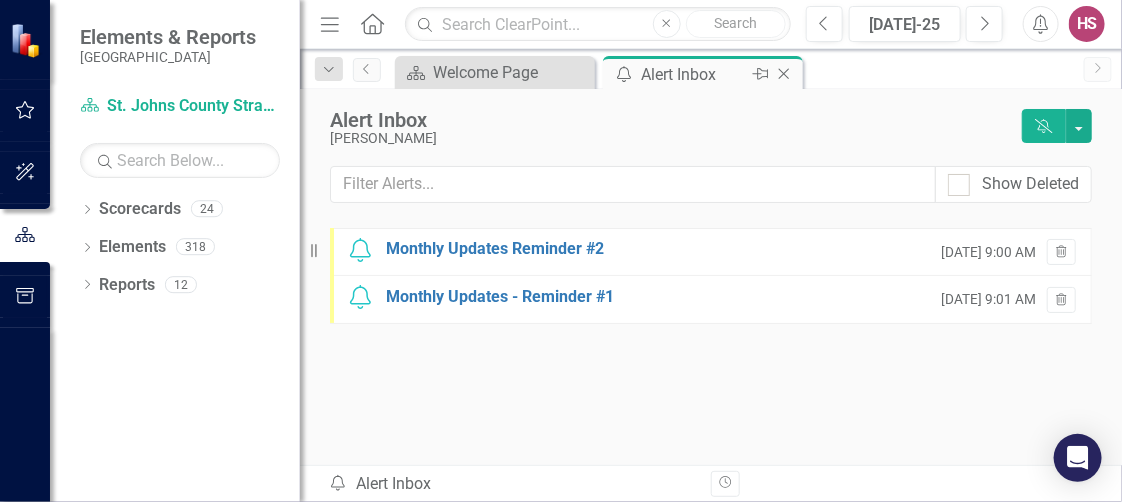 click on "Alert Inbox" at bounding box center (694, 74) 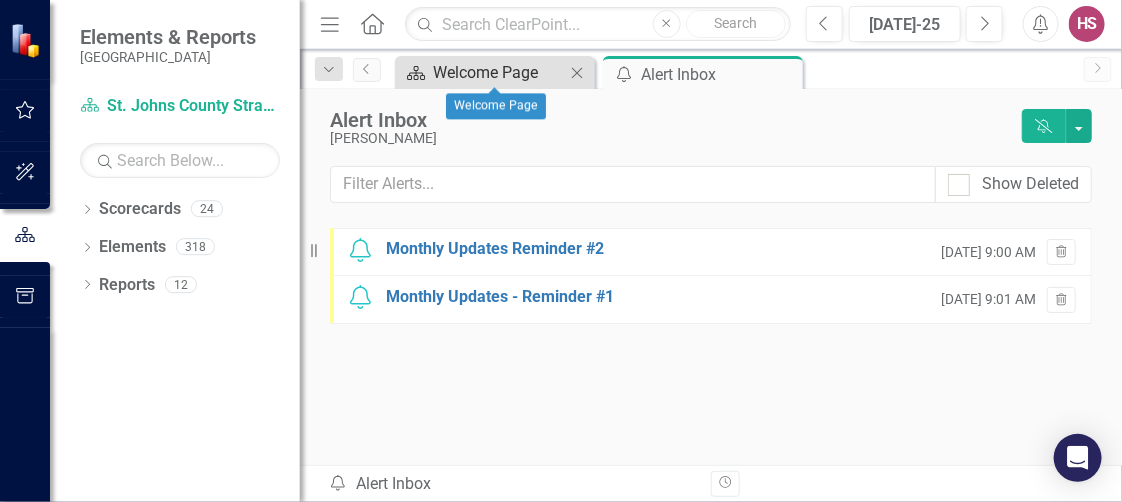click on "Welcome Page" at bounding box center (499, 72) 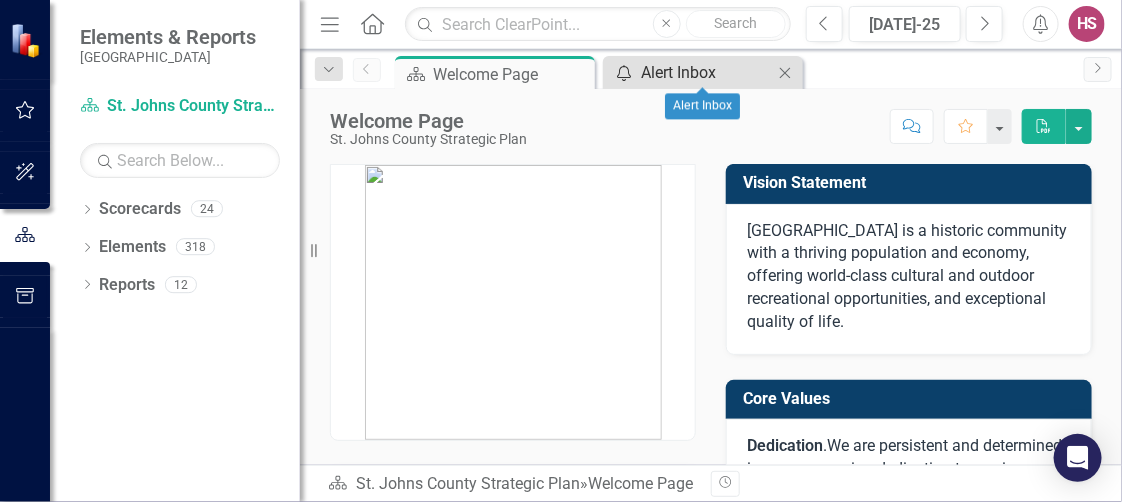 click on "Alert Inbox" at bounding box center (707, 72) 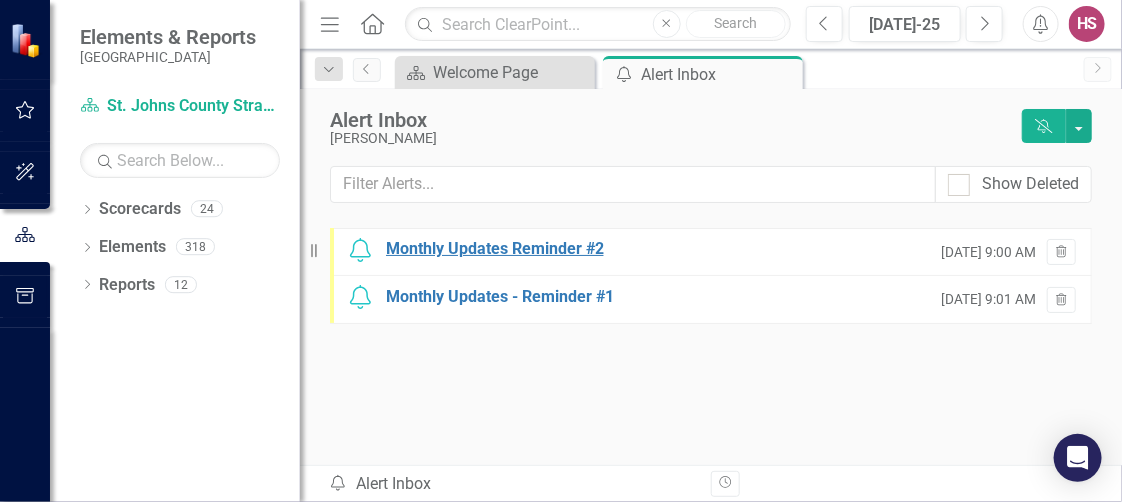 click on "Monthly Updates Reminder #2" at bounding box center (495, 249) 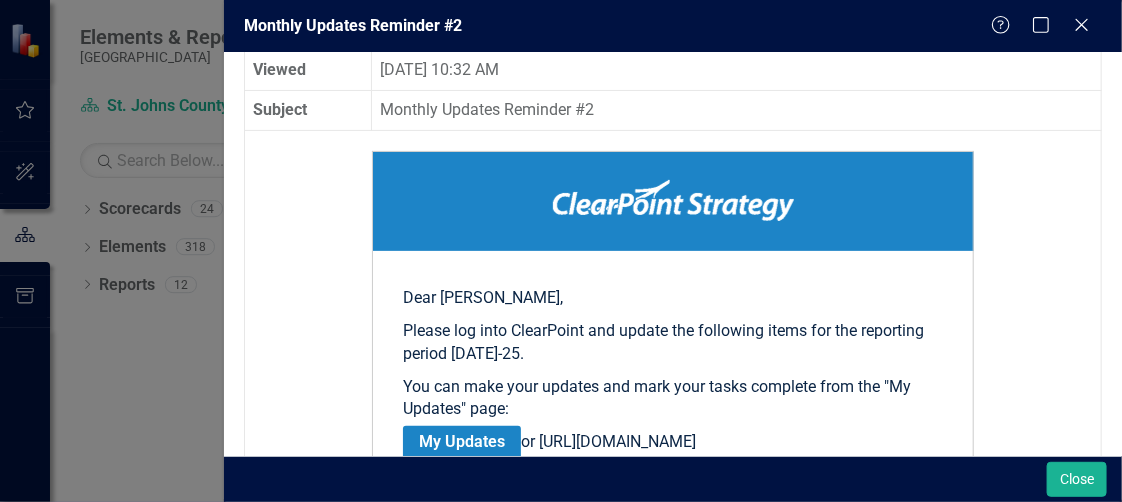 scroll, scrollTop: 0, scrollLeft: 0, axis: both 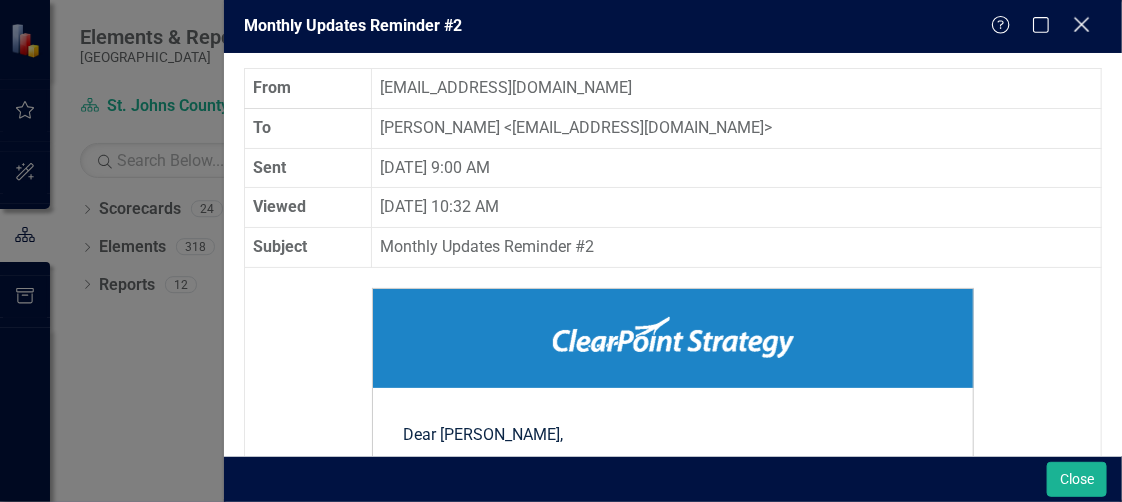 click on "Close" 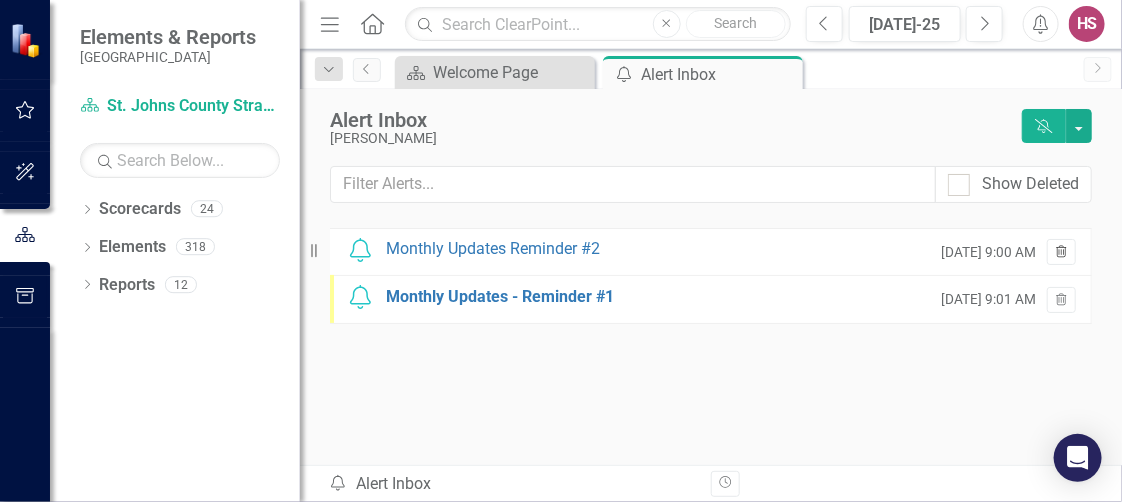 click on "Trash" 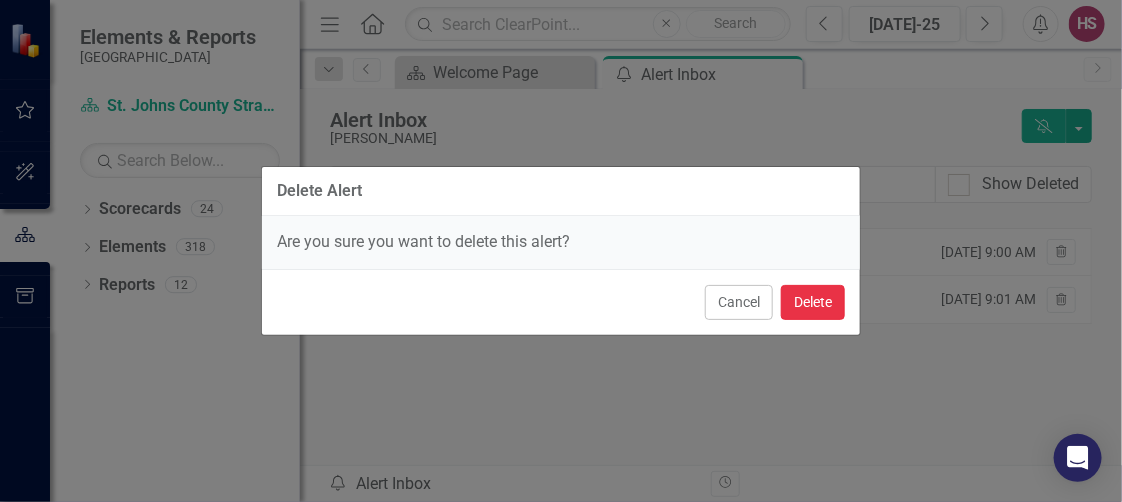 click on "Delete" at bounding box center (813, 302) 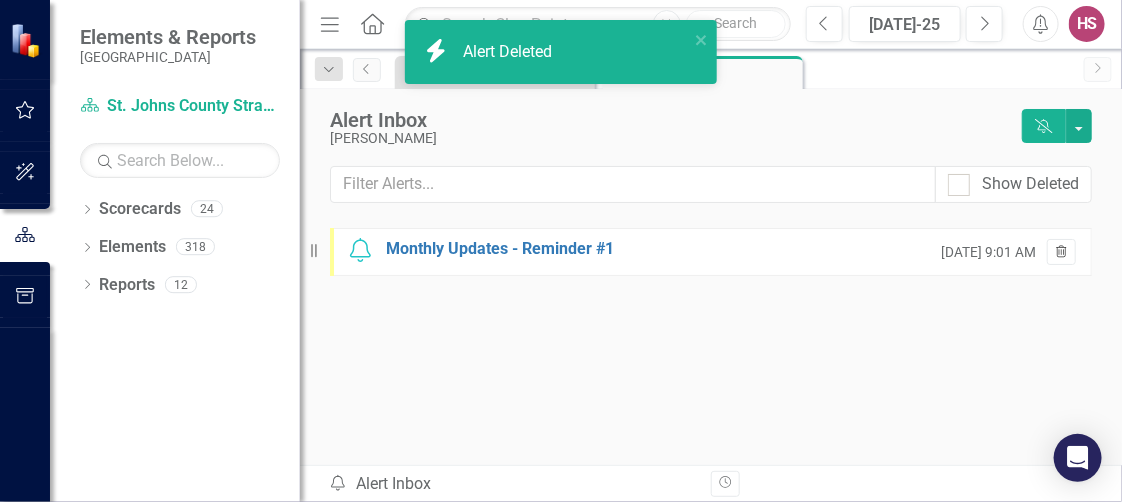click 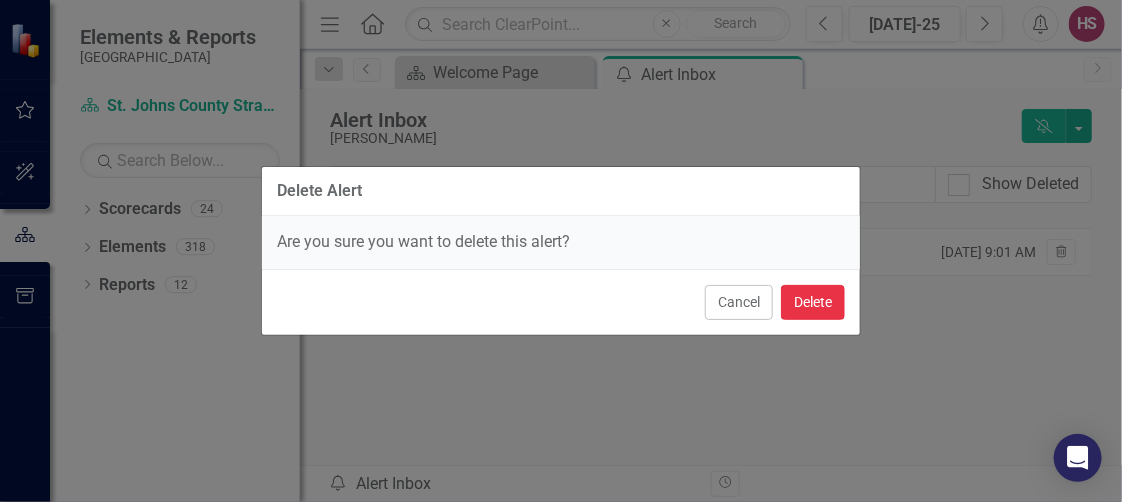 click on "Delete" at bounding box center (813, 302) 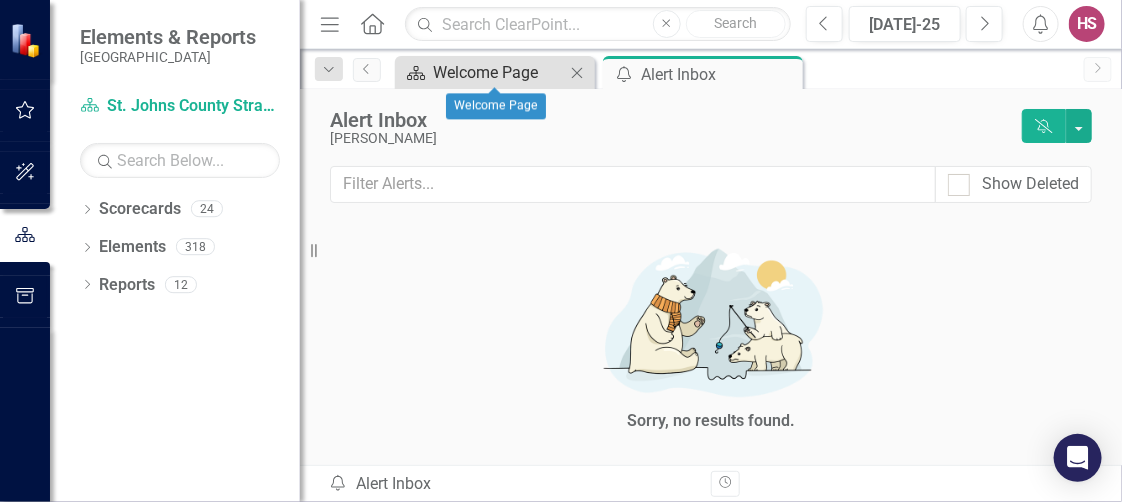 click on "Welcome Page" at bounding box center (499, 72) 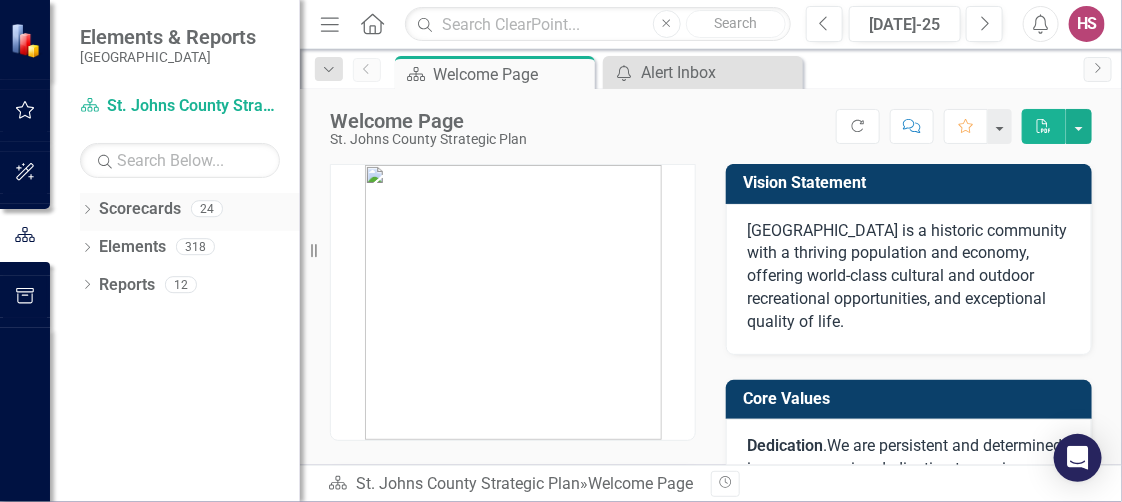click on "Dropdown" 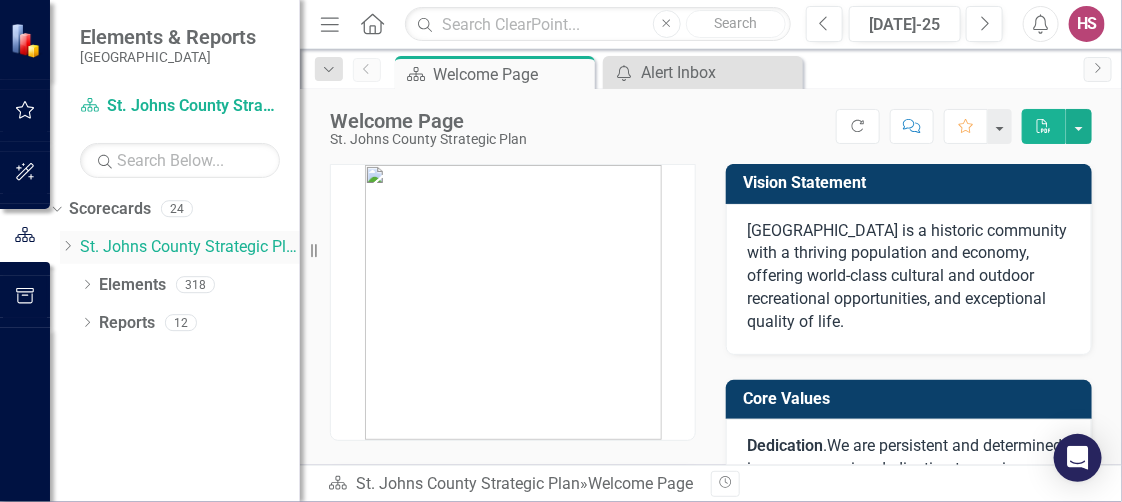 click 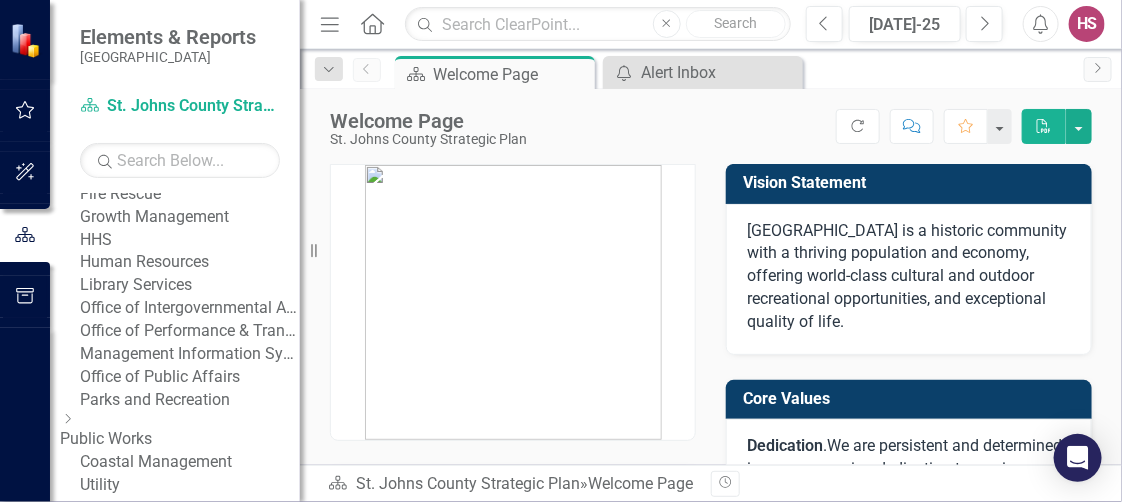 scroll, scrollTop: 300, scrollLeft: 0, axis: vertical 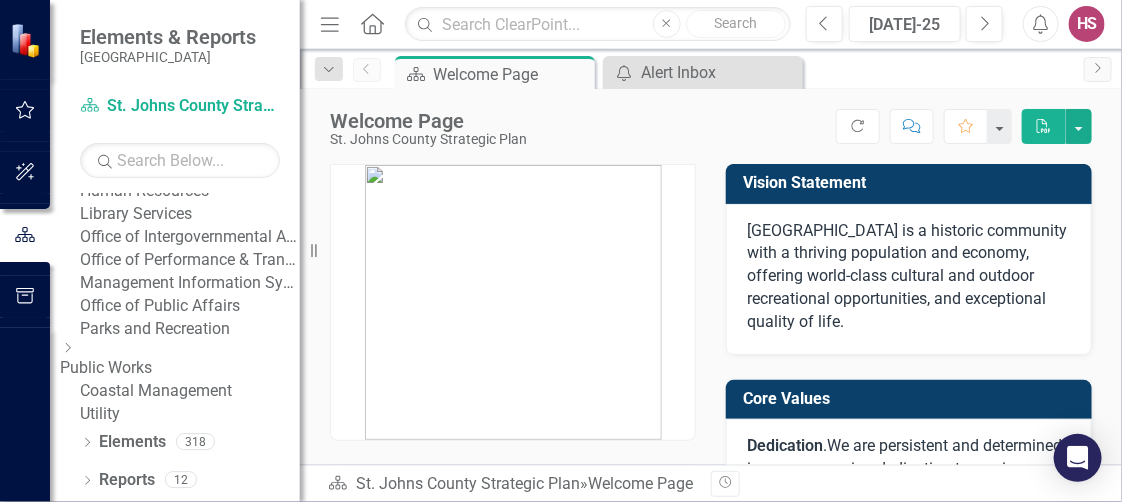 click on "Library Services" at bounding box center [190, 214] 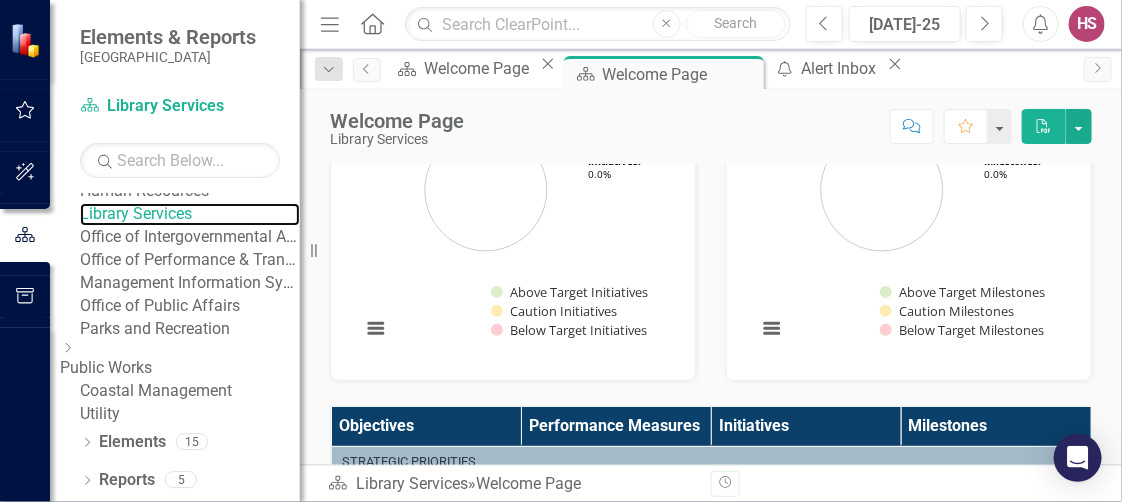 scroll, scrollTop: 300, scrollLeft: 0, axis: vertical 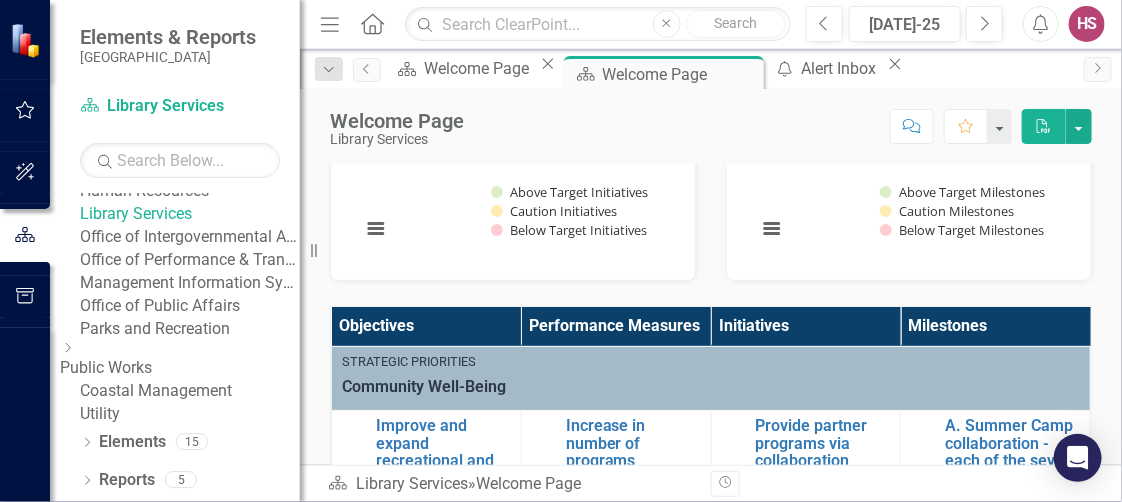 click on "B. Naturalist programs and lectures hosted at public library branches." at bounding box center [1012, 668] 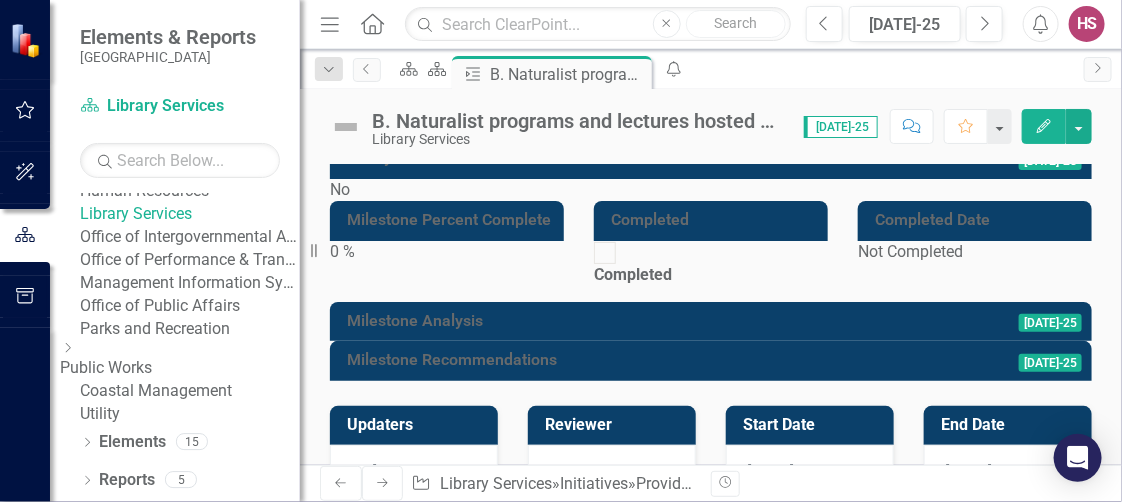 drag, startPoint x: 520, startPoint y: 70, endPoint x: 485, endPoint y: 152, distance: 89.157166 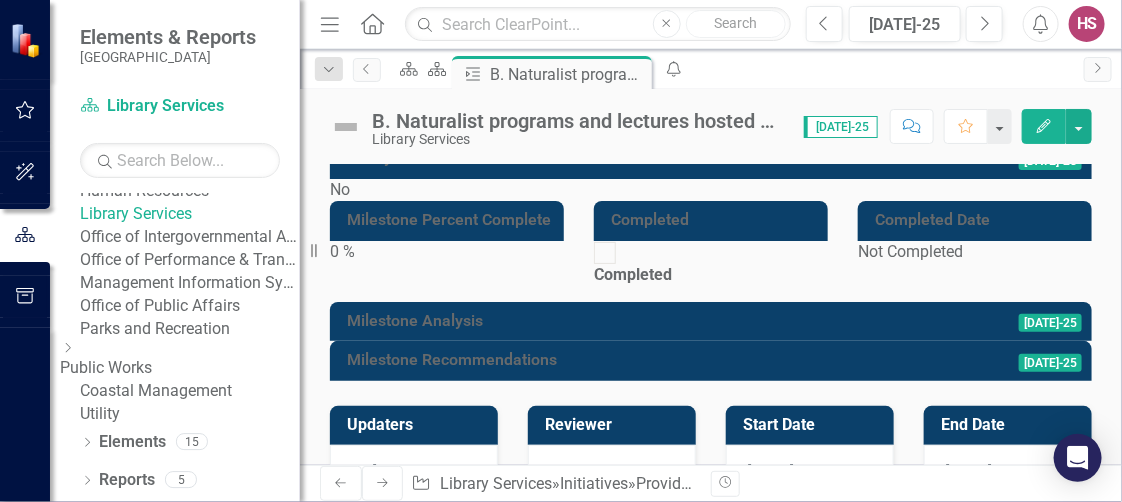 click on "B. Naturalist programs and lectures hosted at public library branches. Library Services Score: N/A [DATE]-25 Completed  Comment Favorite Edit Ready for Review? [DATE]-25 No Milestone Percent Complete 0 % Completed Completed Completed Date Not Completed Milestone Analysis [DATE]-25 Milestone Recommendations [DATE]-25 Updaters HS [PERSON_NAME] Reviewer Start Date [DATE] End Date [DATE] Initiative Provide partner programs via collaboration between Library and Parks & Recreation" at bounding box center [711, 277] 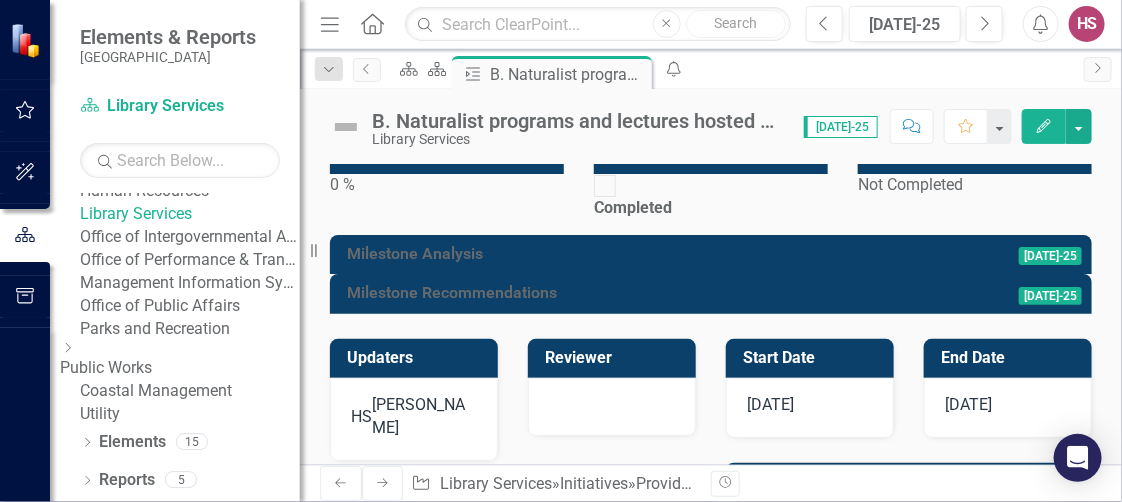 scroll, scrollTop: 0, scrollLeft: 0, axis: both 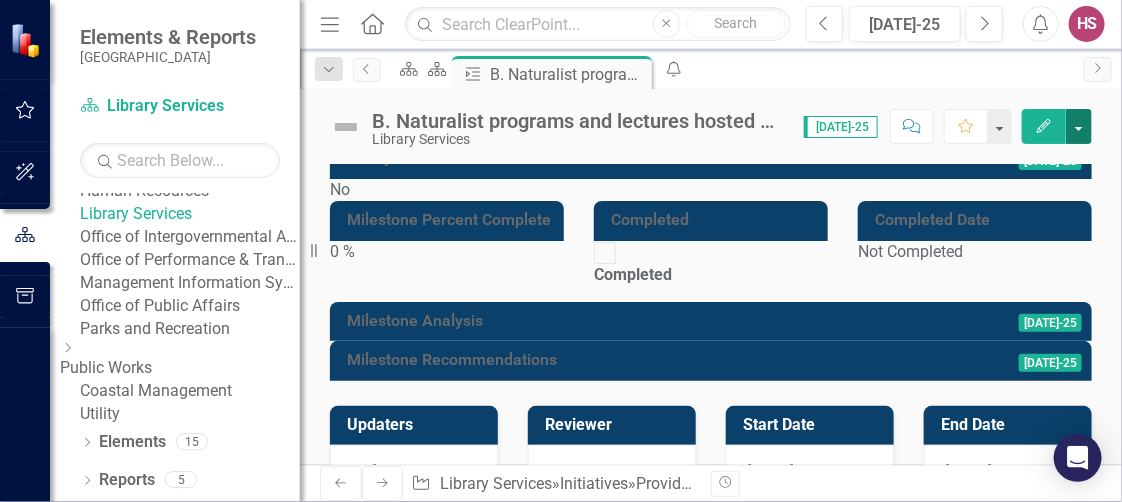 click at bounding box center (1079, 126) 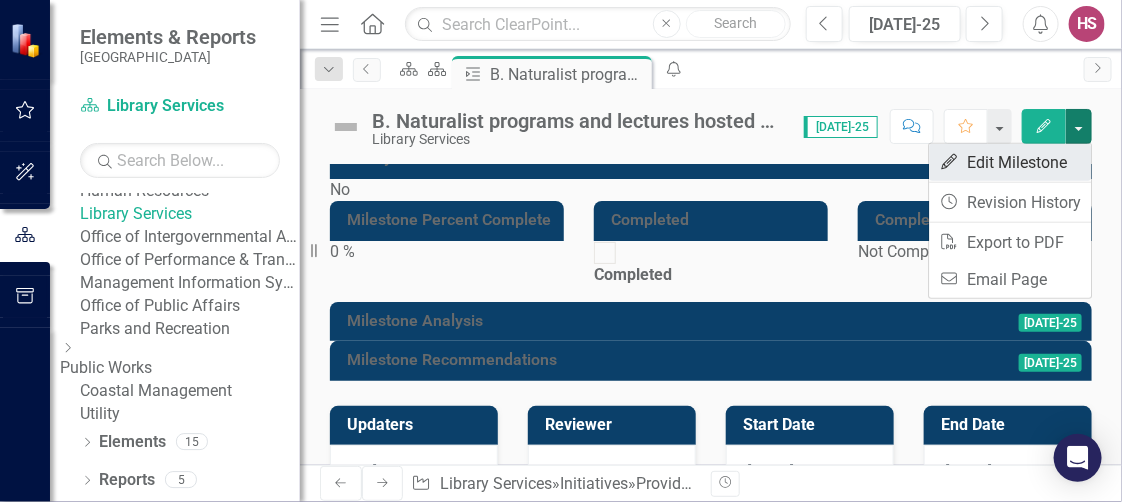 click on "Edit Edit Milestone" at bounding box center [1010, 162] 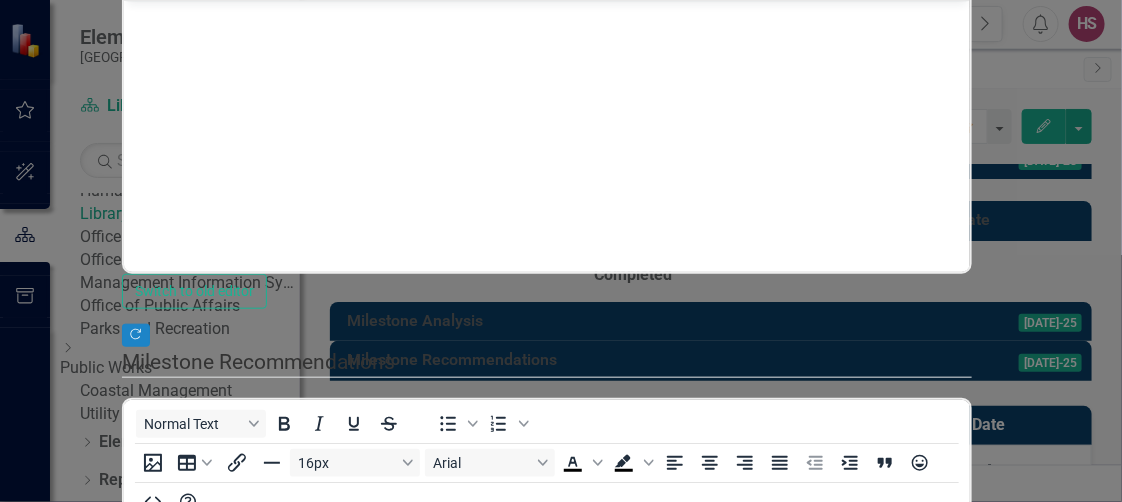 scroll, scrollTop: 0, scrollLeft: 0, axis: both 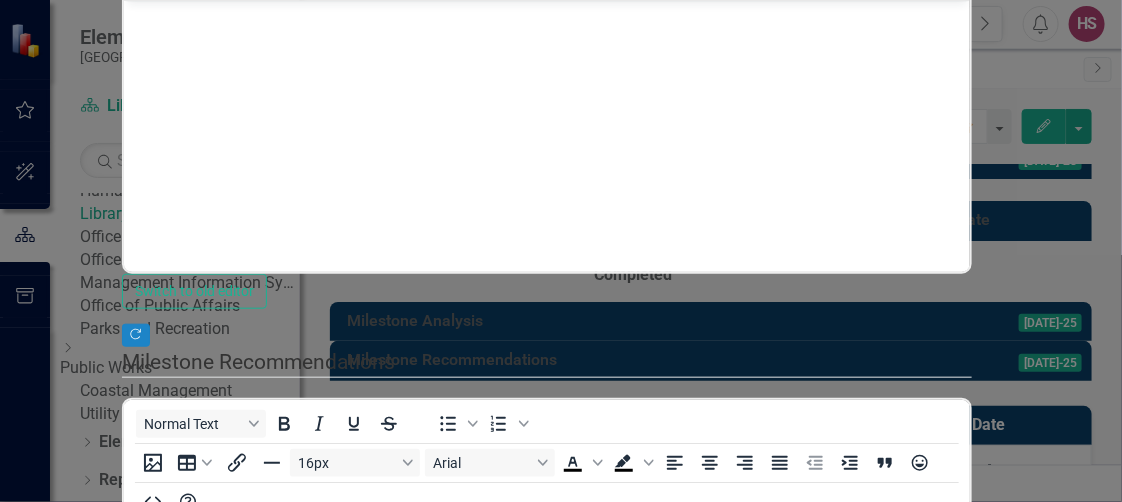 click on "Milestones Milestone" at bounding box center [56, -464] 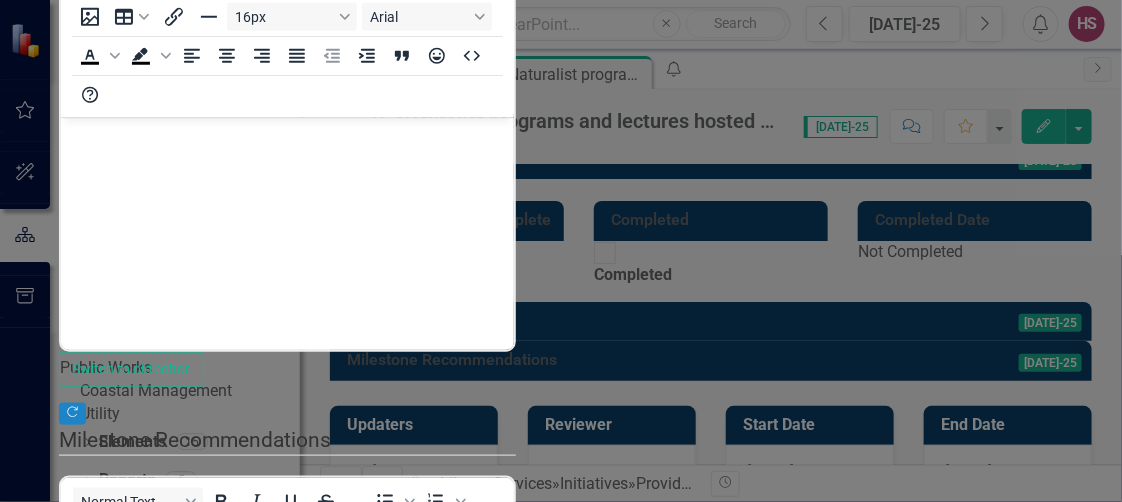 click on "Close" 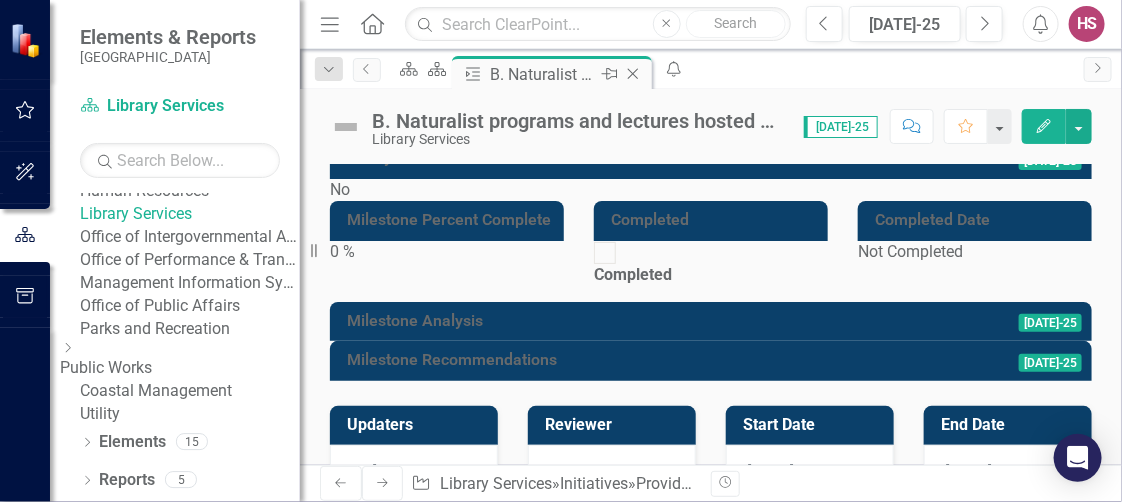 click on "Close" 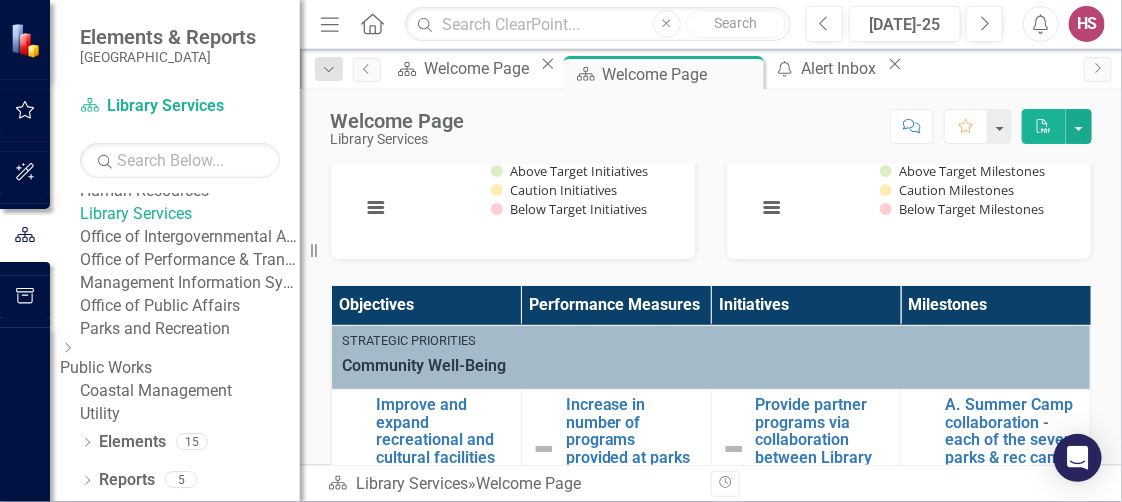 scroll, scrollTop: 500, scrollLeft: 0, axis: vertical 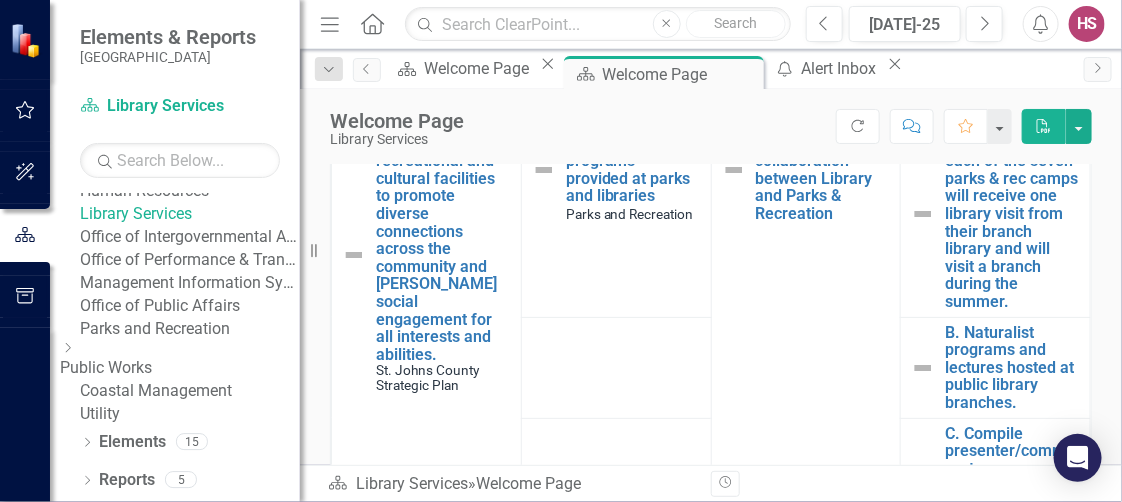 click on "Expand" 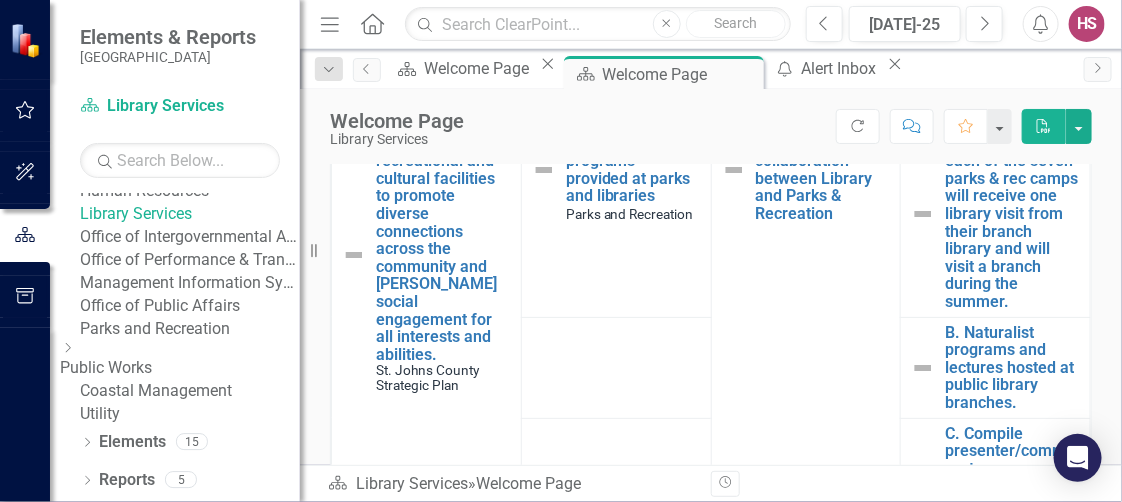 scroll, scrollTop: 3433, scrollLeft: 0, axis: vertical 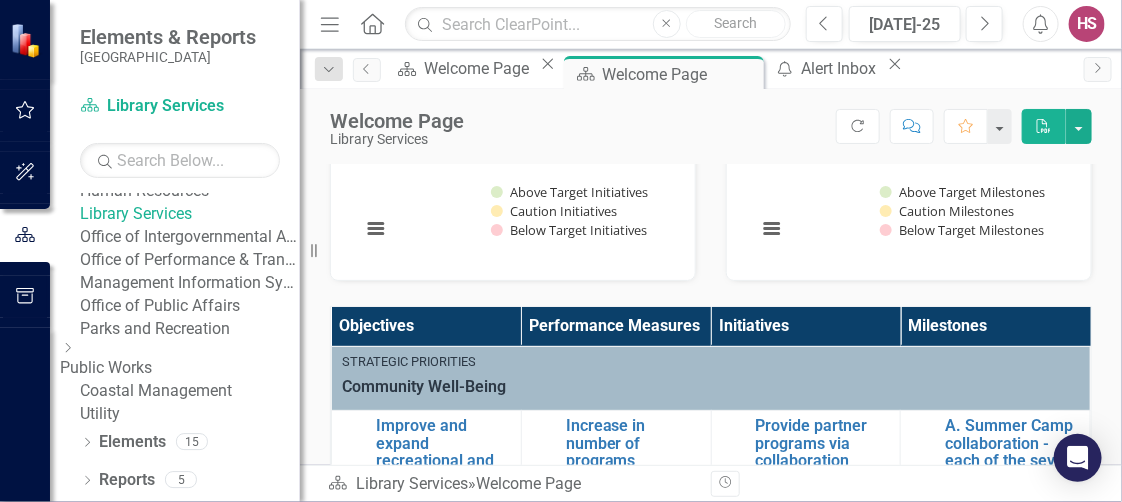 drag, startPoint x: 302, startPoint y: 88, endPoint x: 284, endPoint y: 84, distance: 18.439089 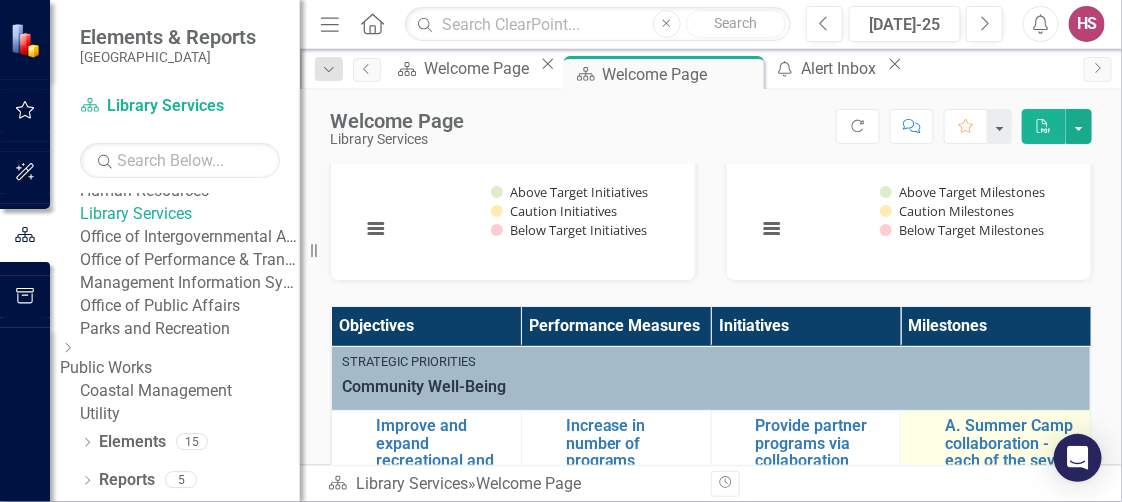 scroll, scrollTop: 0, scrollLeft: 0, axis: both 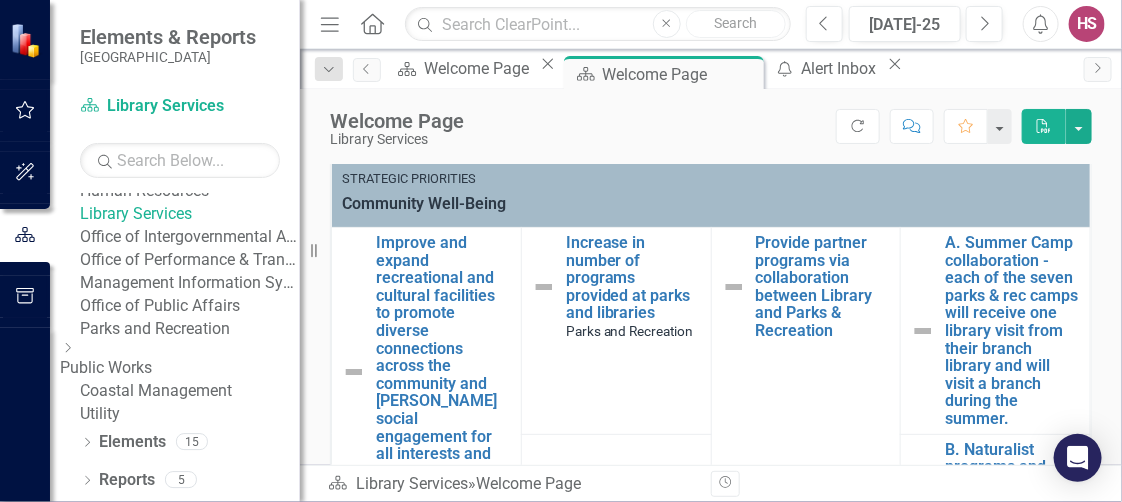 click on "A. Set up FM meetingsto discuss goals for assessing spaces." at bounding box center [1012, 695] 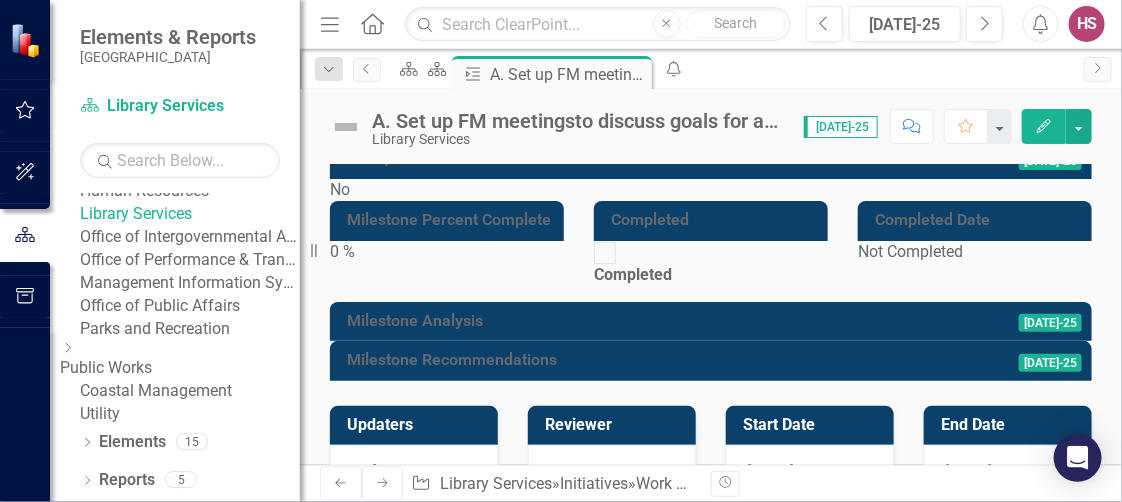 click on "Edit" 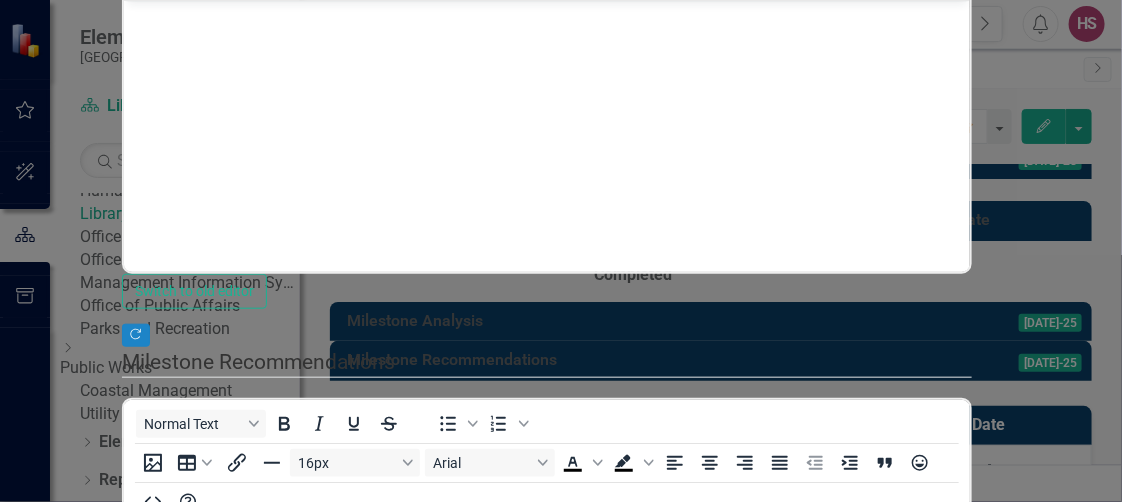 scroll, scrollTop: 0, scrollLeft: 0, axis: both 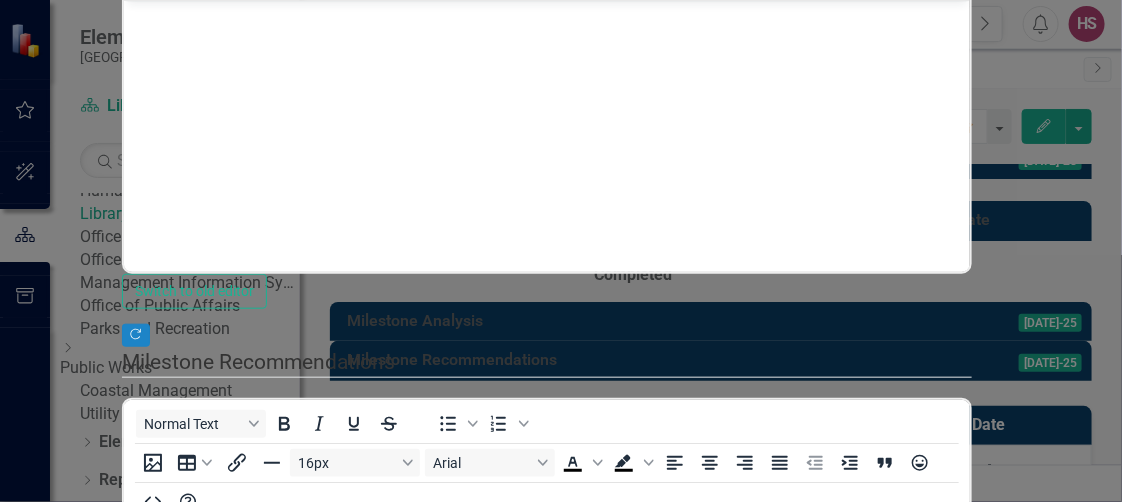 click 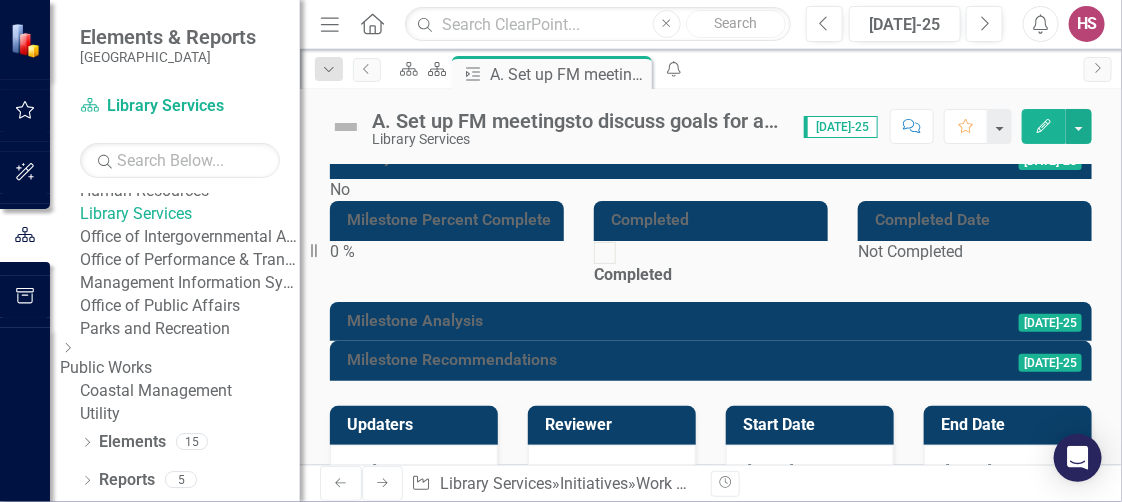 click on "A. Set up FM meetingsto discuss goals for assessing spaces." at bounding box center [578, 121] 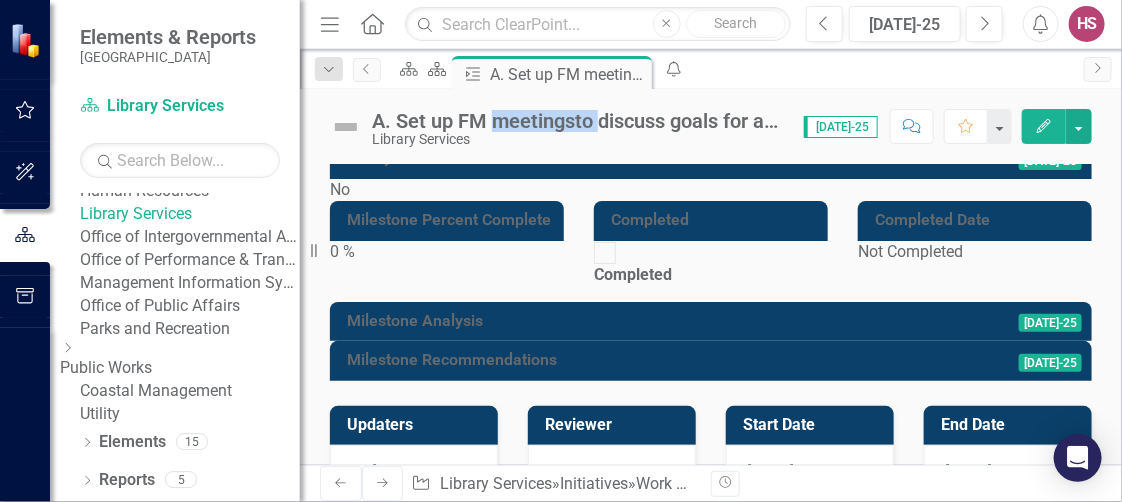 click on "A. Set up FM meetingsto discuss goals for assessing spaces." at bounding box center [578, 121] 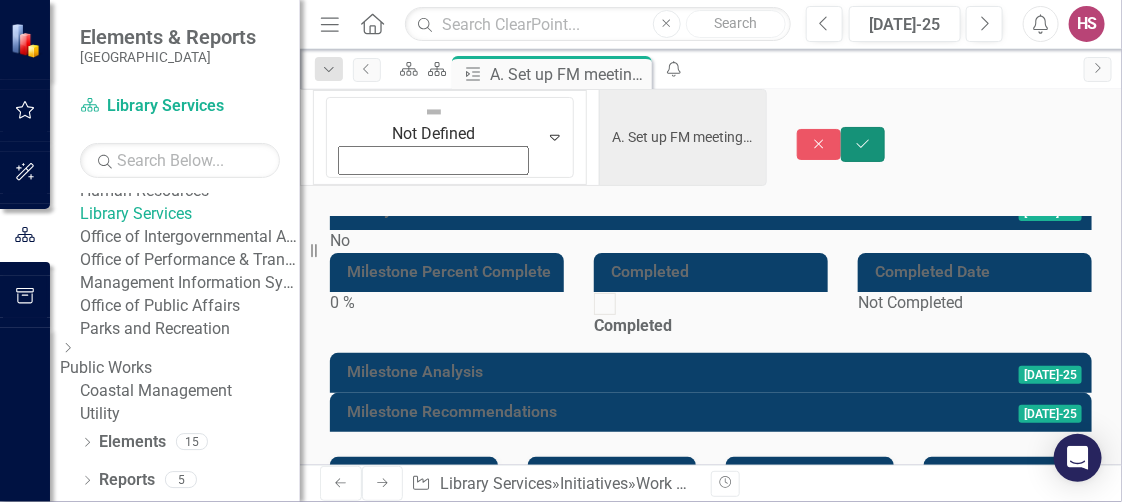 click on "Save" at bounding box center [863, 144] 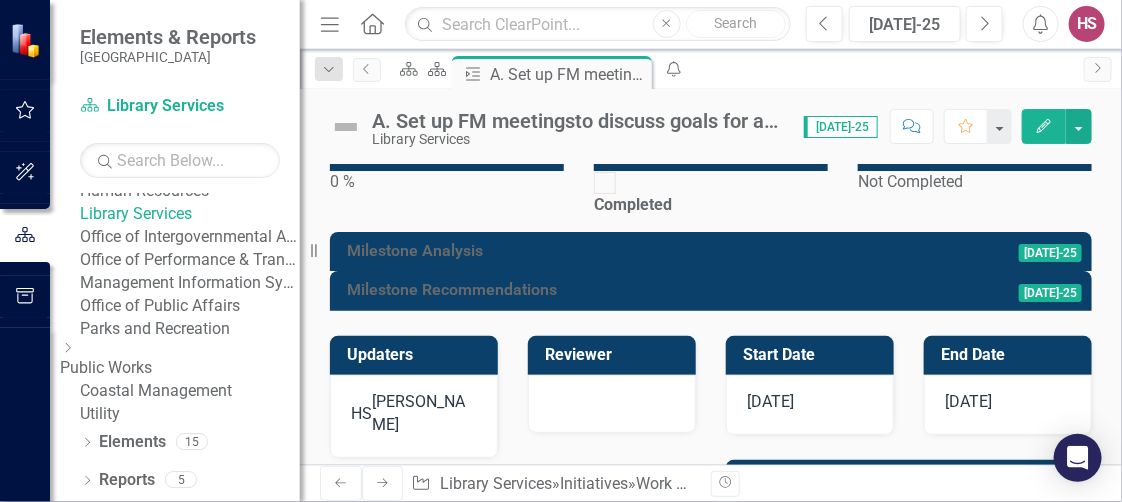scroll, scrollTop: 100, scrollLeft: 0, axis: vertical 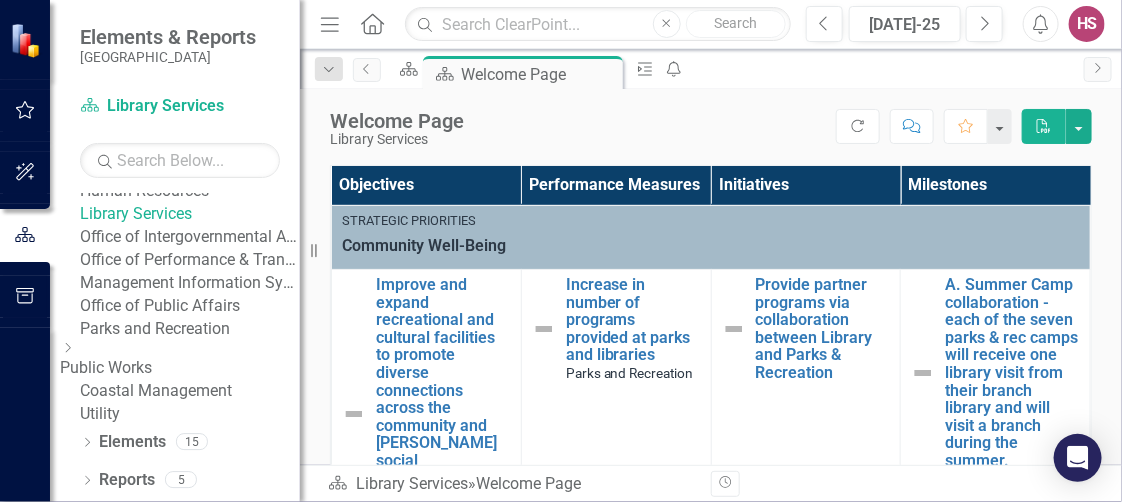 click on "A. Set up FM meetingsto discuss goals for assessing spaces." at bounding box center (1012, 737) 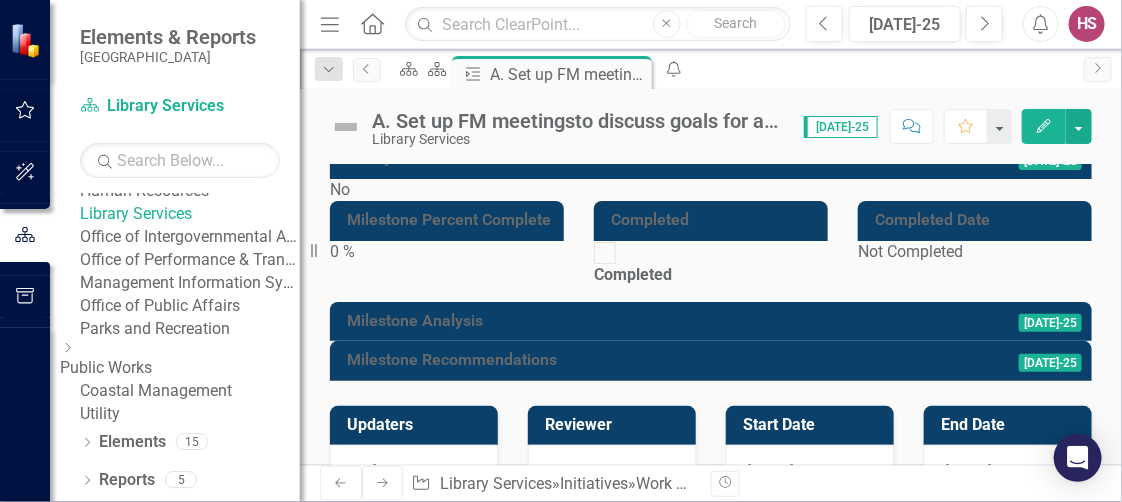 click on "Edit" at bounding box center [1044, 126] 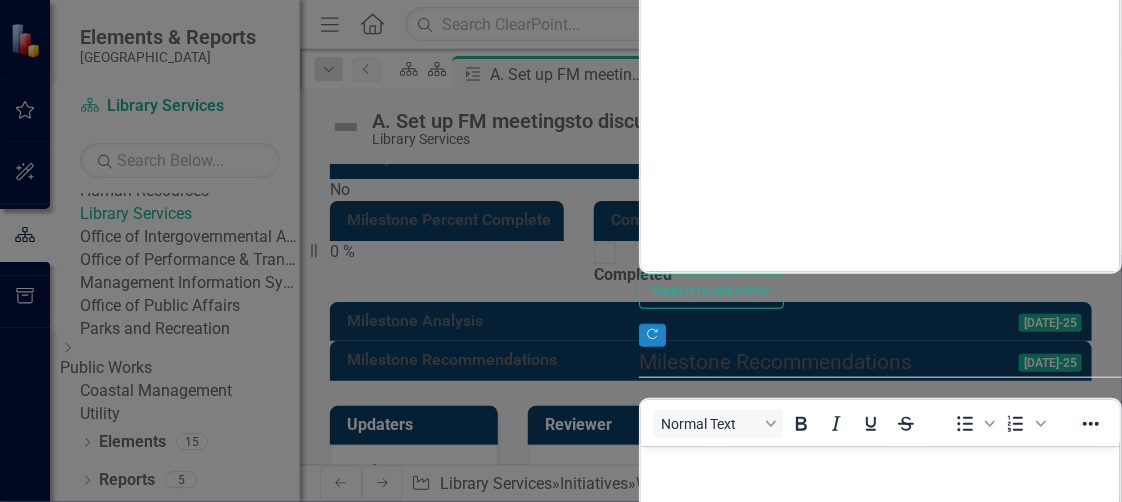 scroll, scrollTop: 0, scrollLeft: 0, axis: both 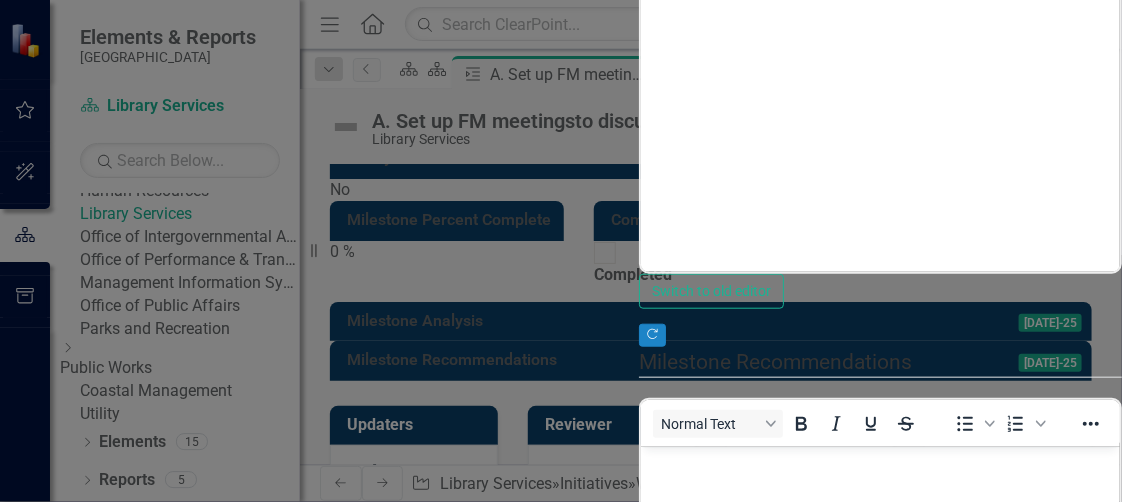 drag, startPoint x: 392, startPoint y: 246, endPoint x: 471, endPoint y: 249, distance: 79.05694 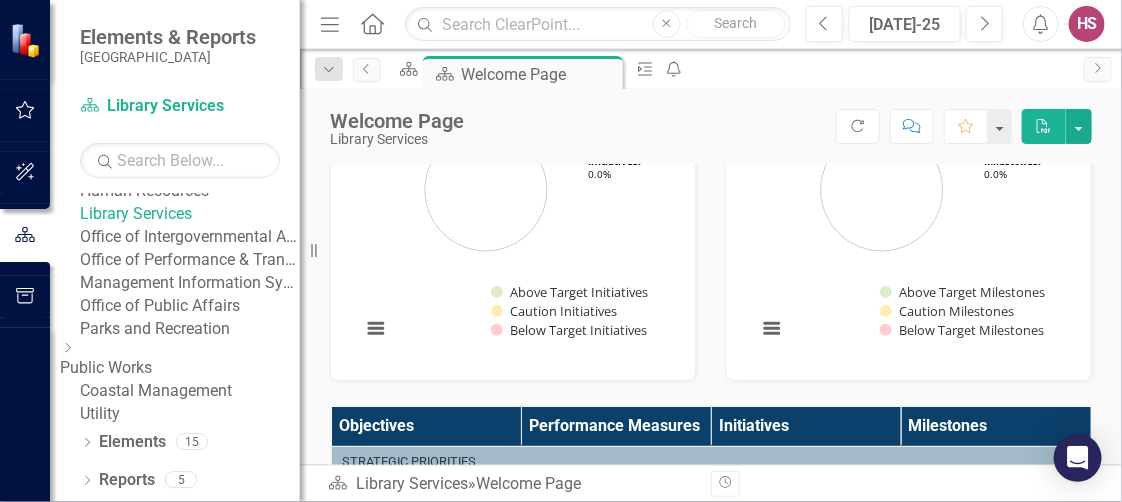 scroll, scrollTop: 400, scrollLeft: 0, axis: vertical 